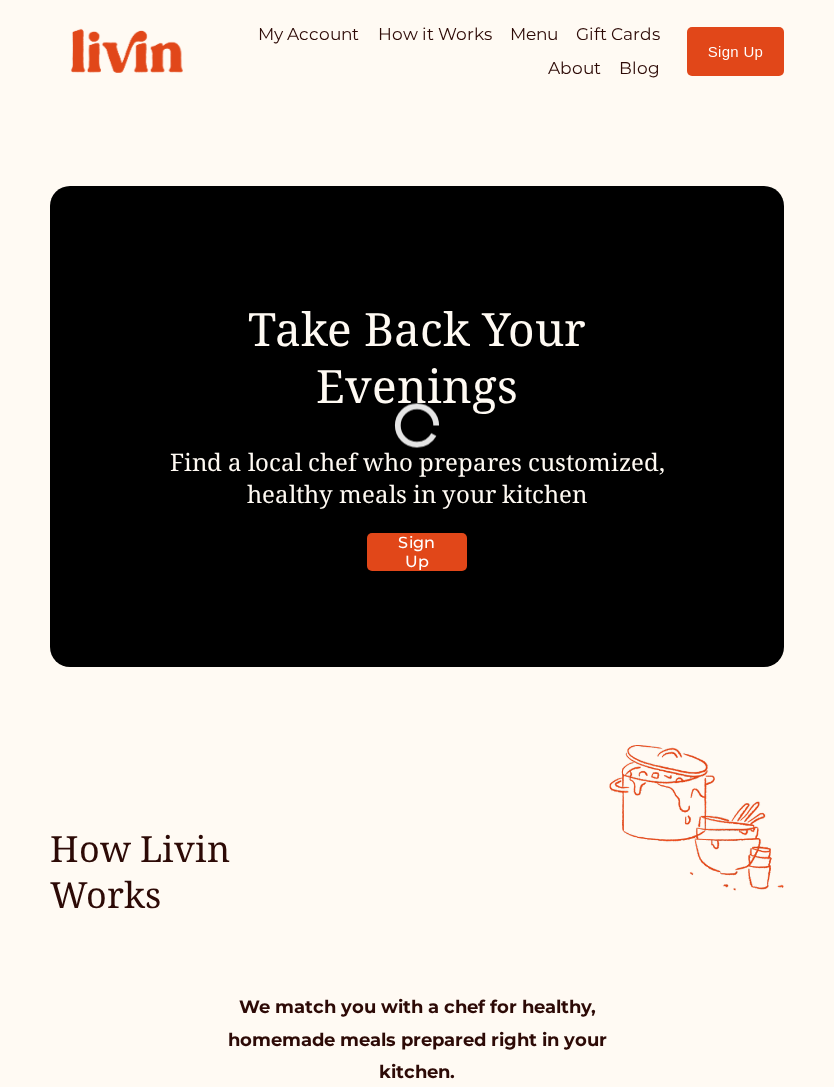 scroll, scrollTop: 0, scrollLeft: 0, axis: both 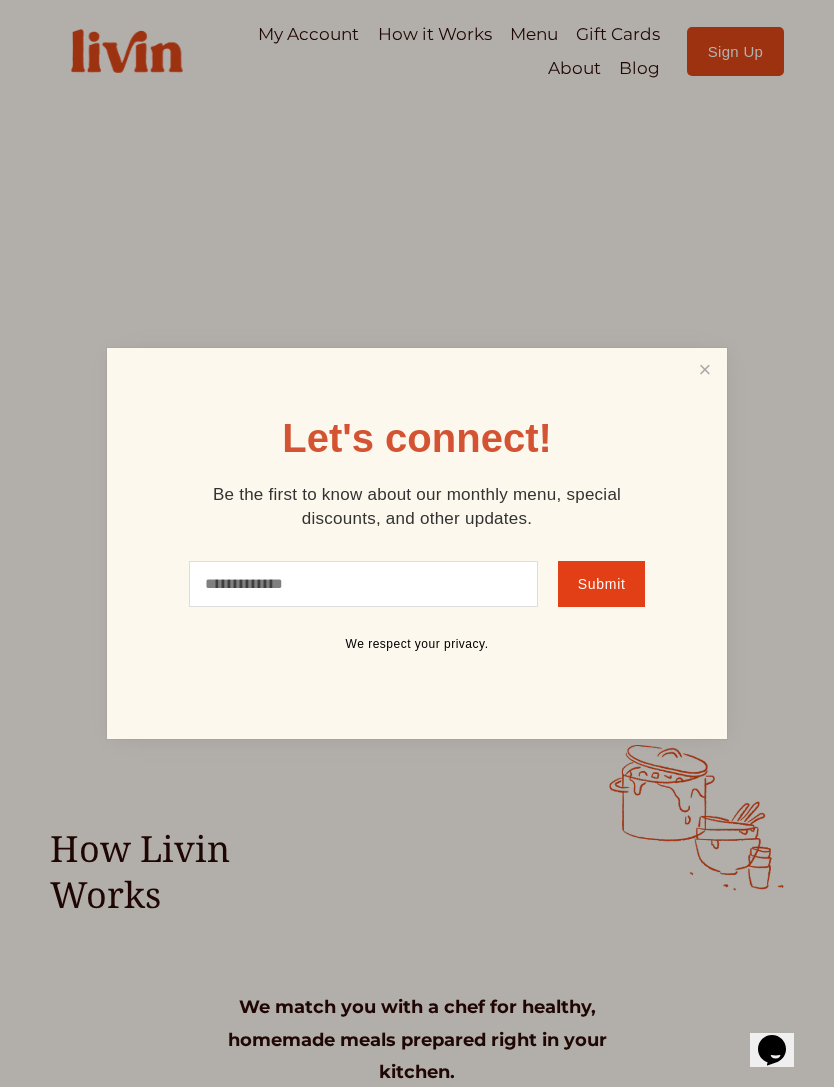 click at bounding box center (705, 369) 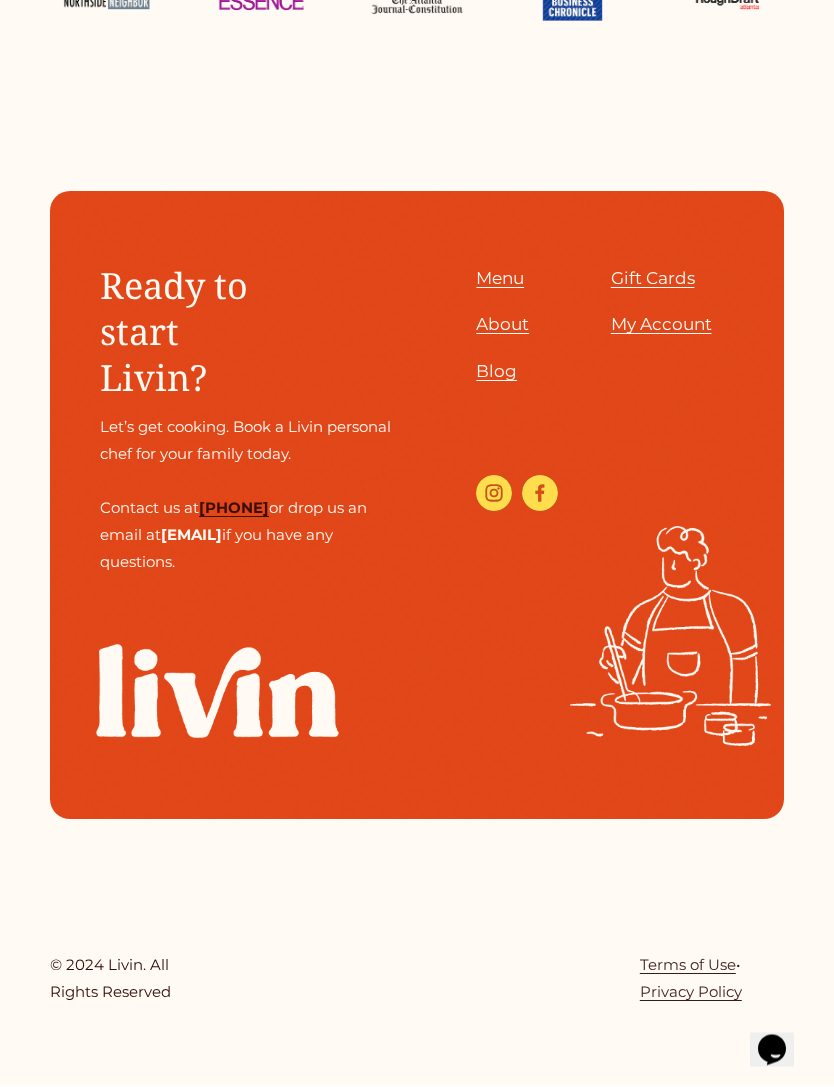 scroll, scrollTop: 7200, scrollLeft: 0, axis: vertical 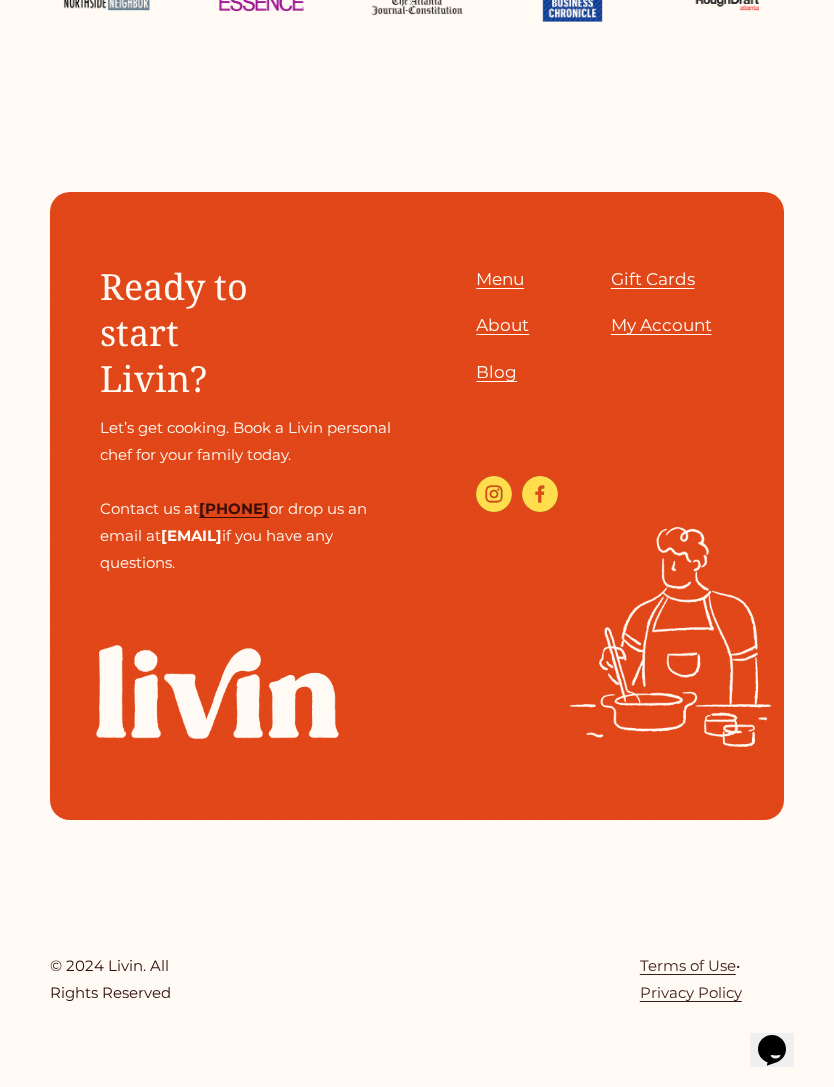 click on "About" at bounding box center (502, 325) 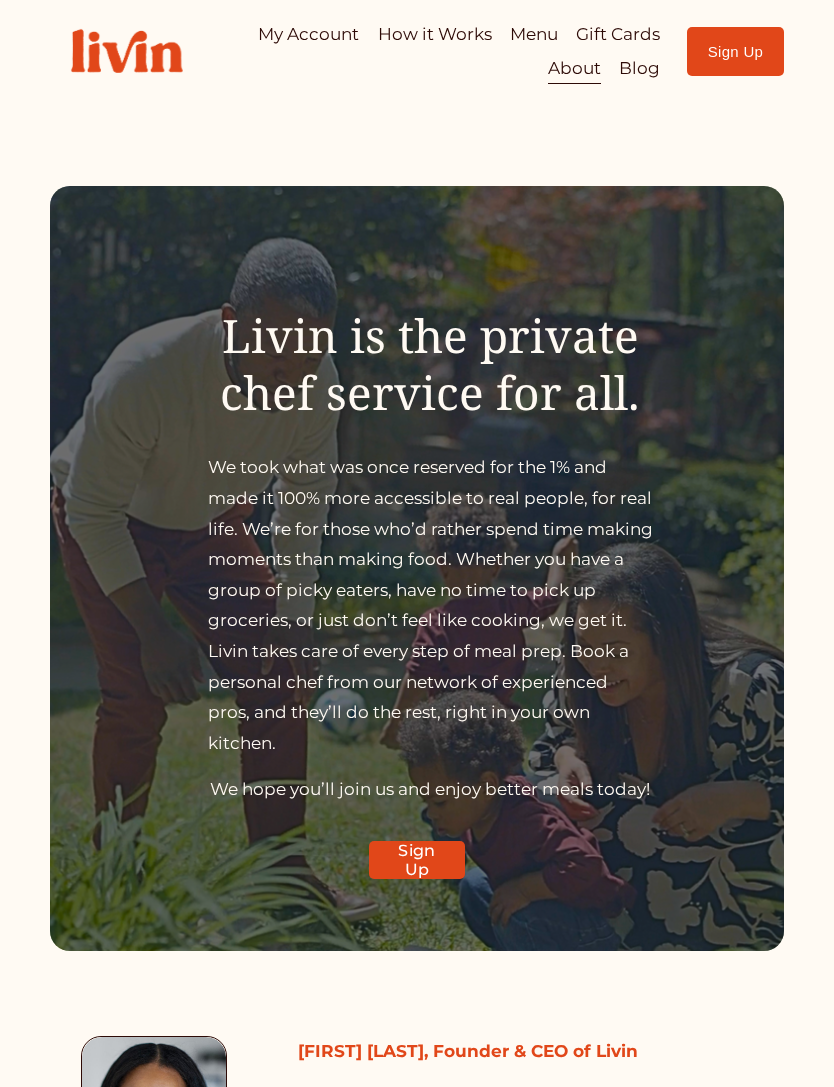 scroll, scrollTop: 0, scrollLeft: 0, axis: both 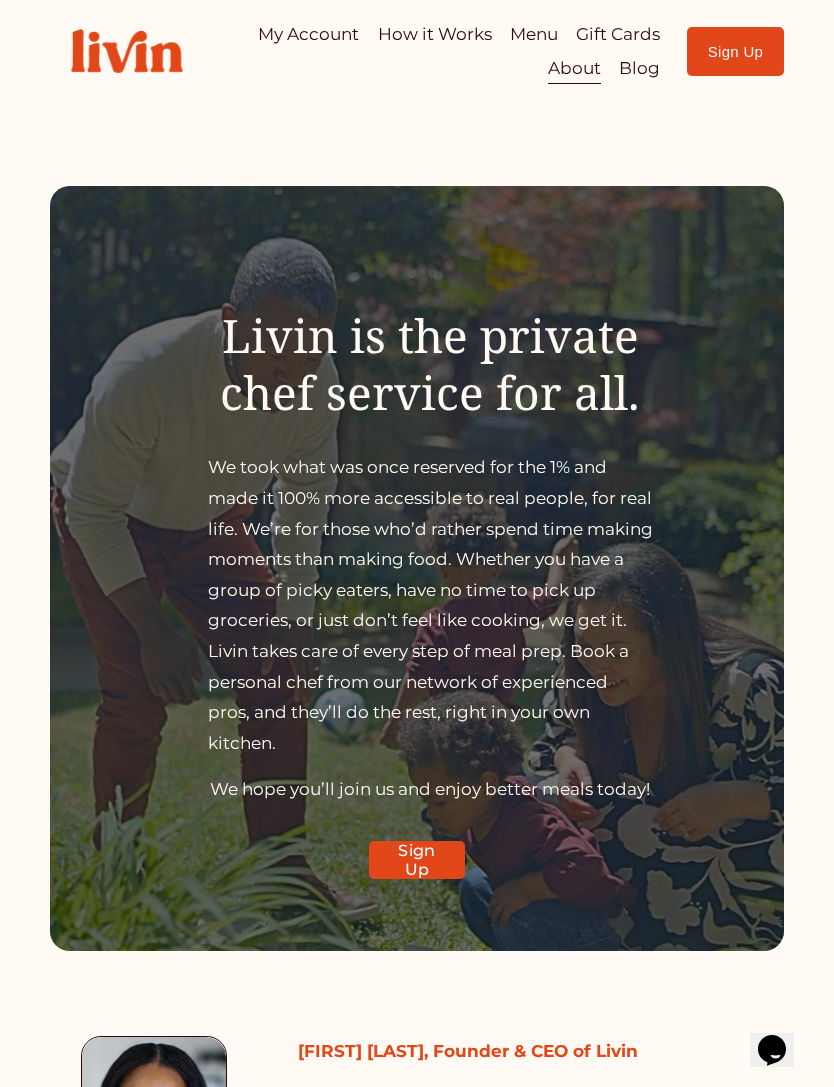 click at bounding box center (0, 0) 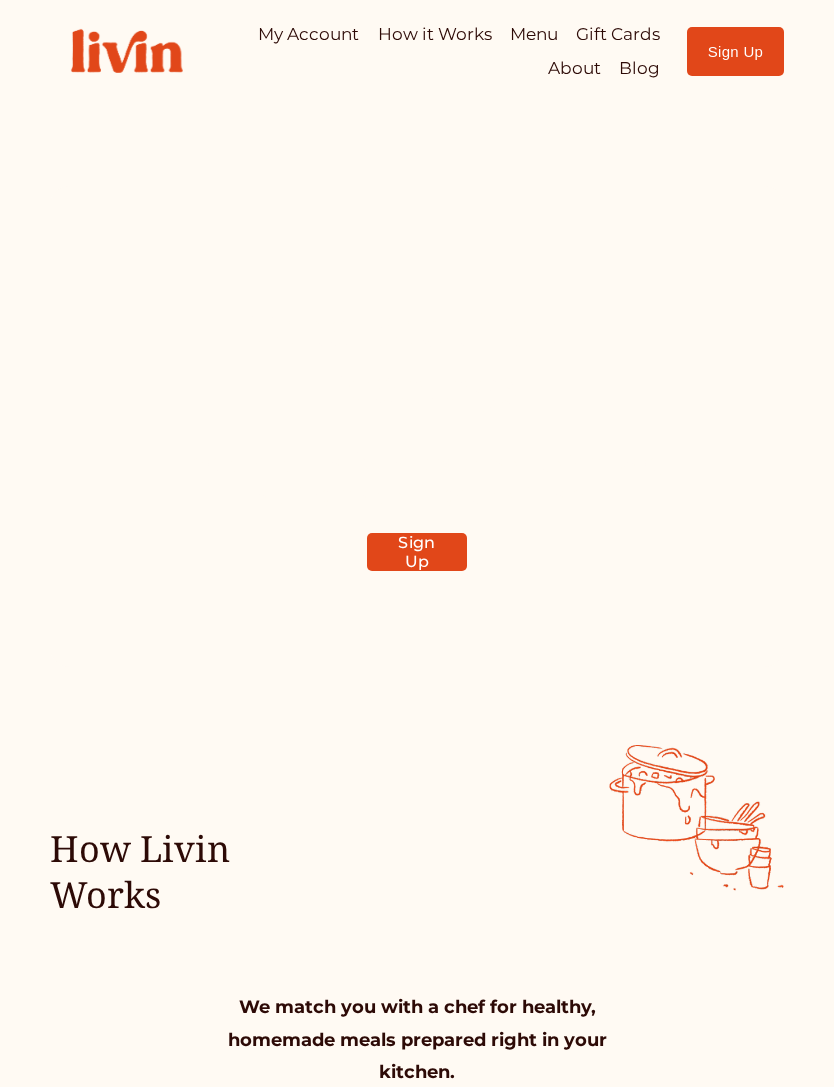 scroll, scrollTop: 0, scrollLeft: 0, axis: both 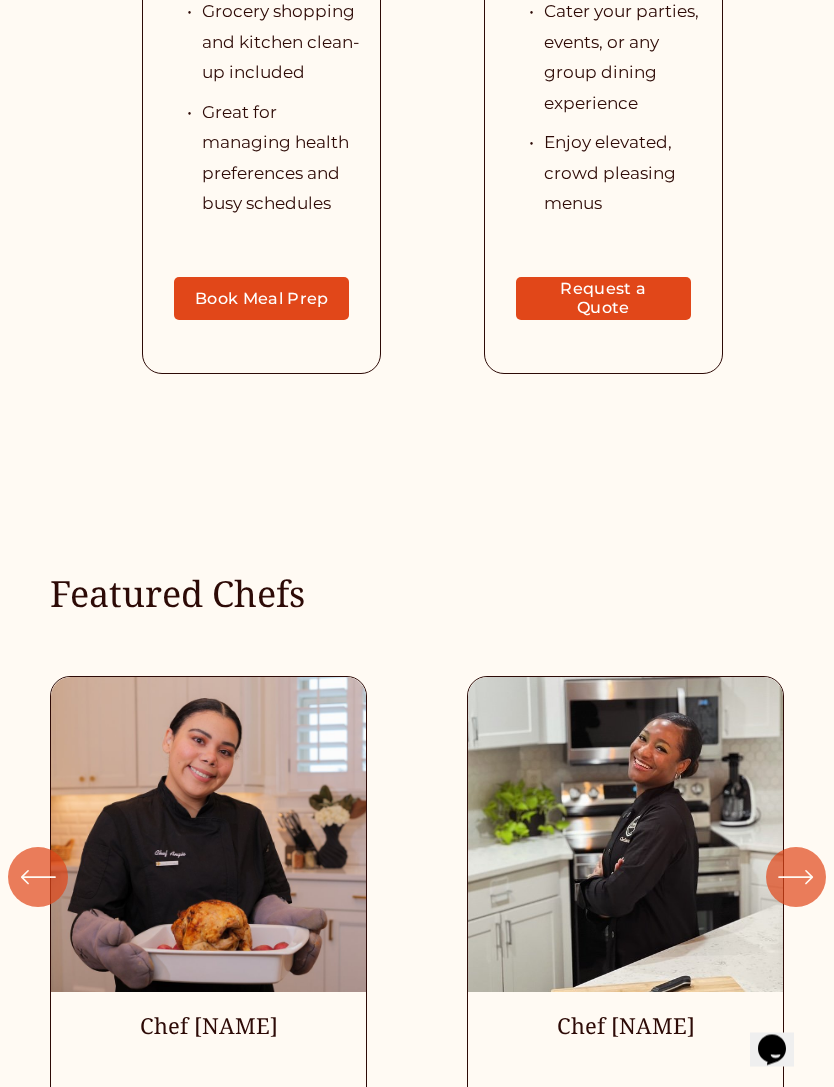 click on "Book Meal Prep" at bounding box center (261, 299) 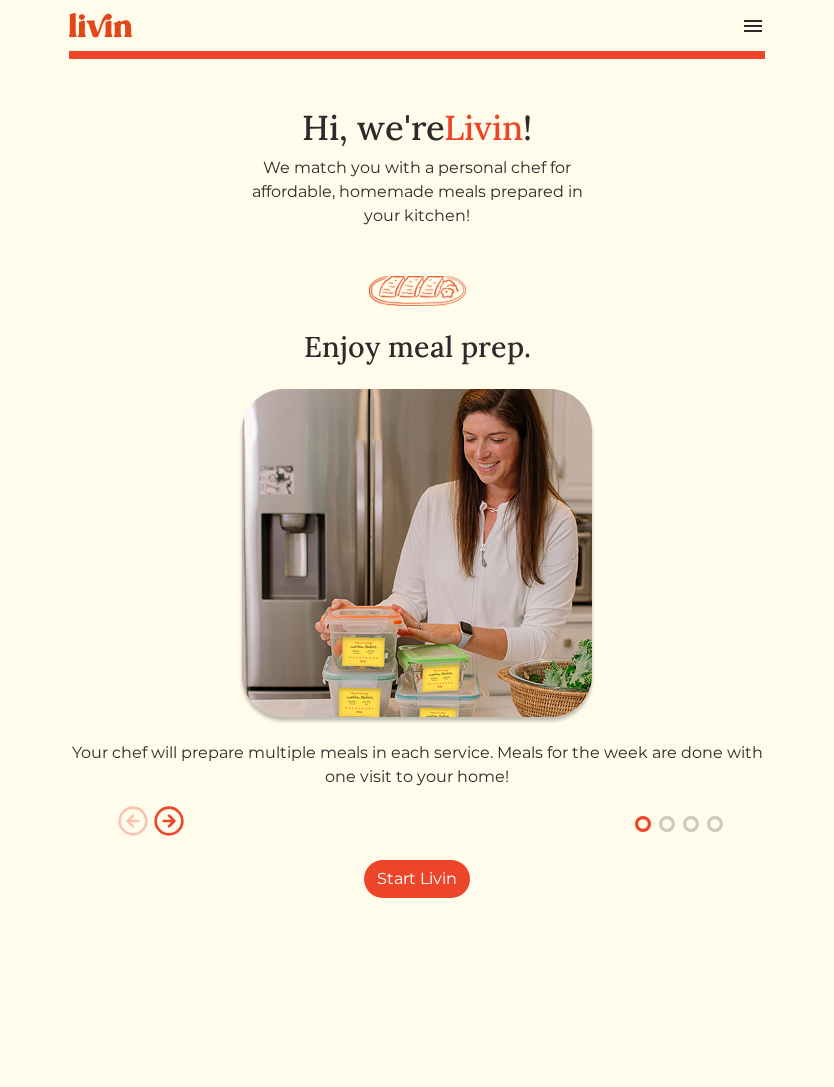 scroll, scrollTop: 0, scrollLeft: 0, axis: both 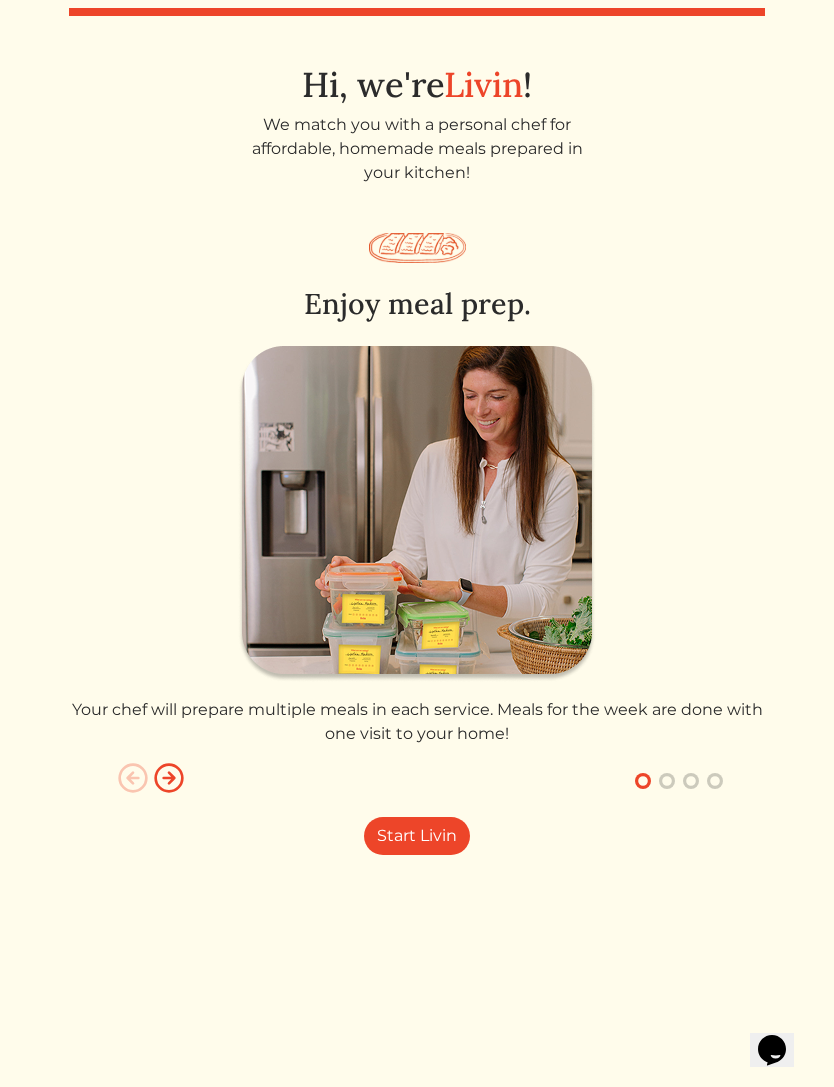 click on "Start Livin" at bounding box center [417, 836] 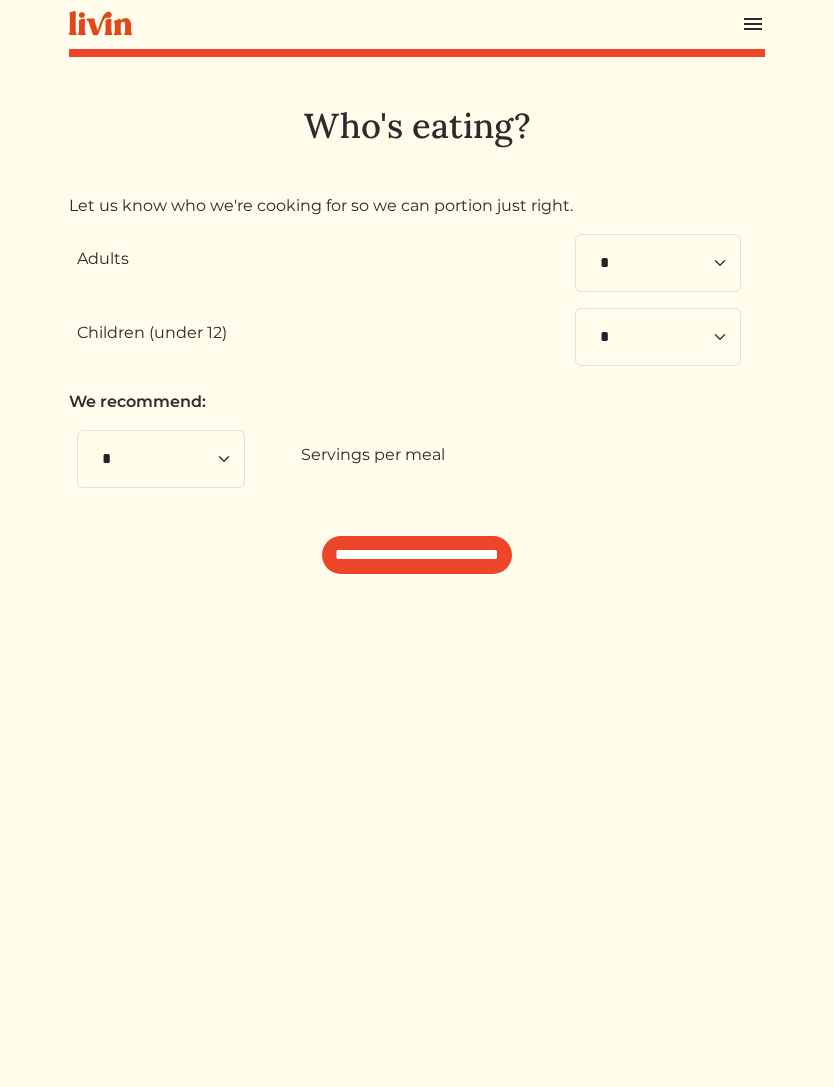 scroll, scrollTop: 0, scrollLeft: 0, axis: both 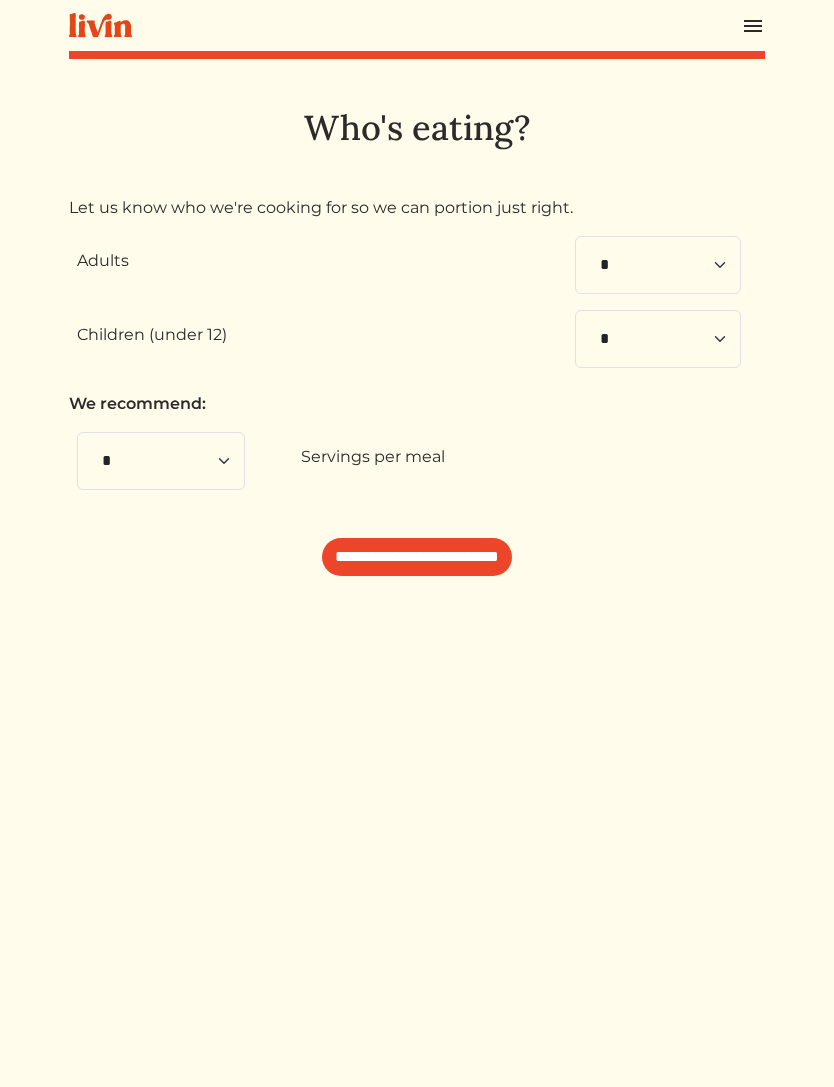 click on "**********" at bounding box center [417, 557] 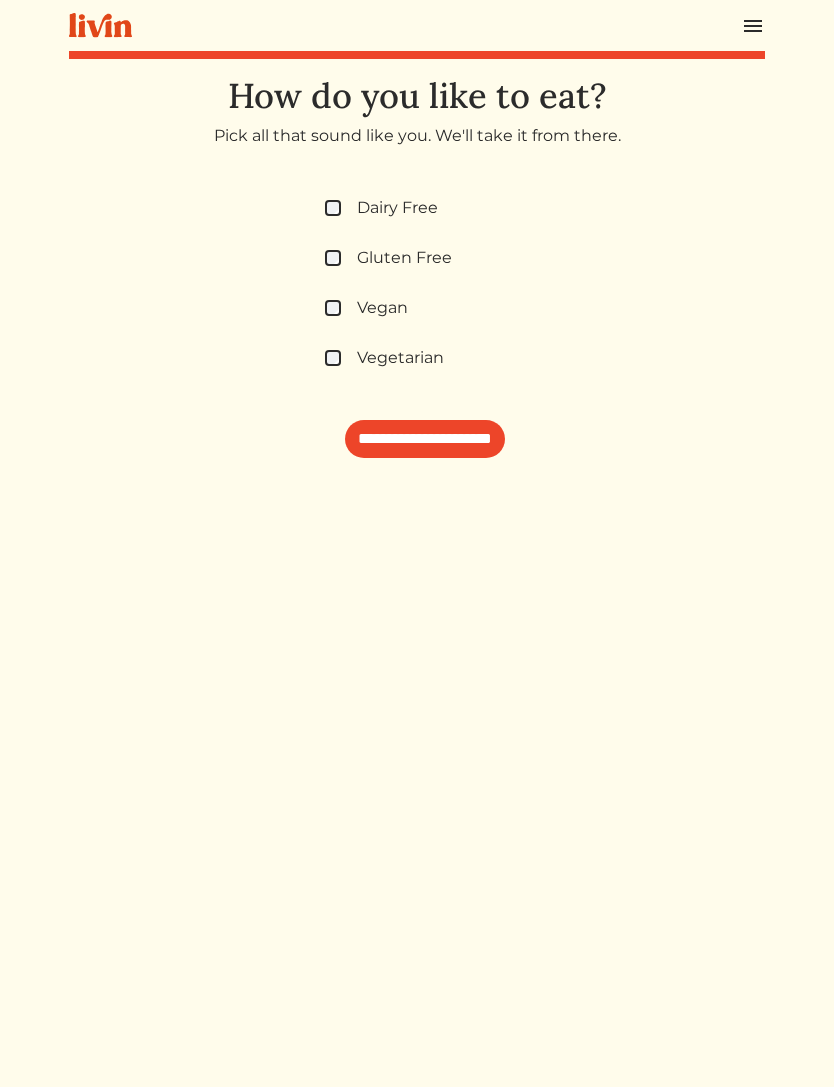 scroll, scrollTop: 0, scrollLeft: 0, axis: both 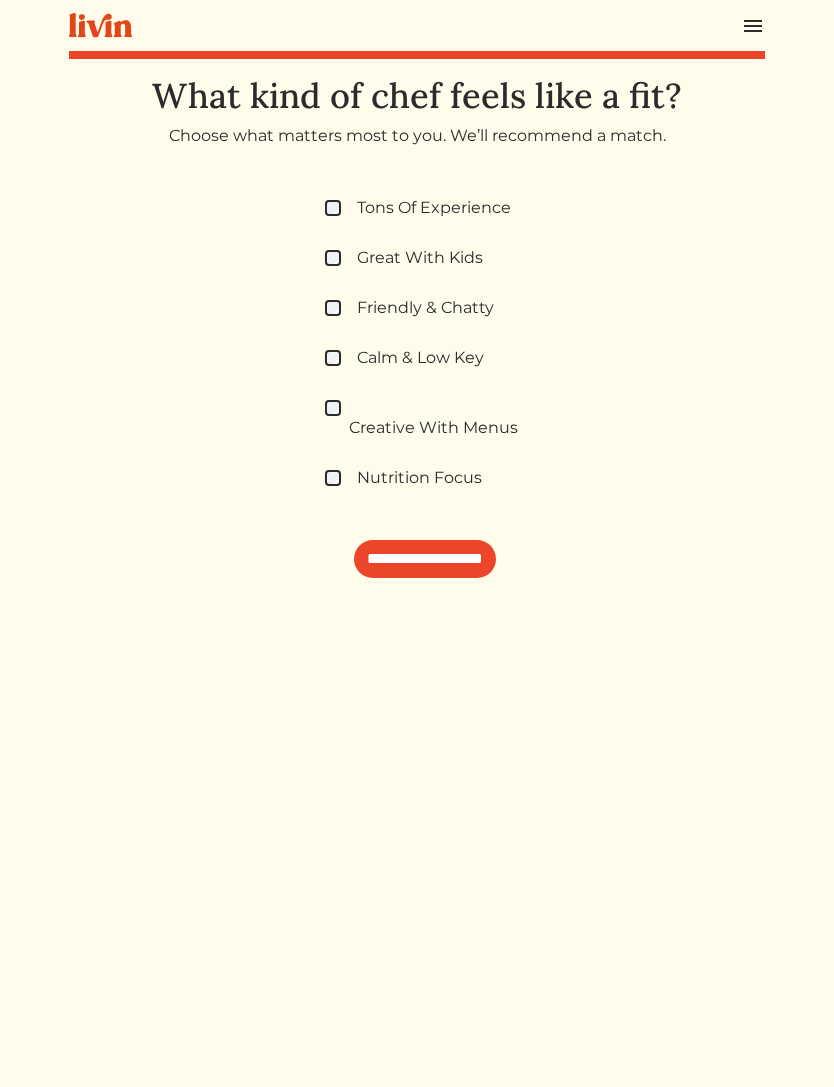 click on "Tons Of Experience
Great With Kids
Friendly & Chatty
Calm & Low Key
Creative With Menus
Nutrition Focus" at bounding box center [425, 344] 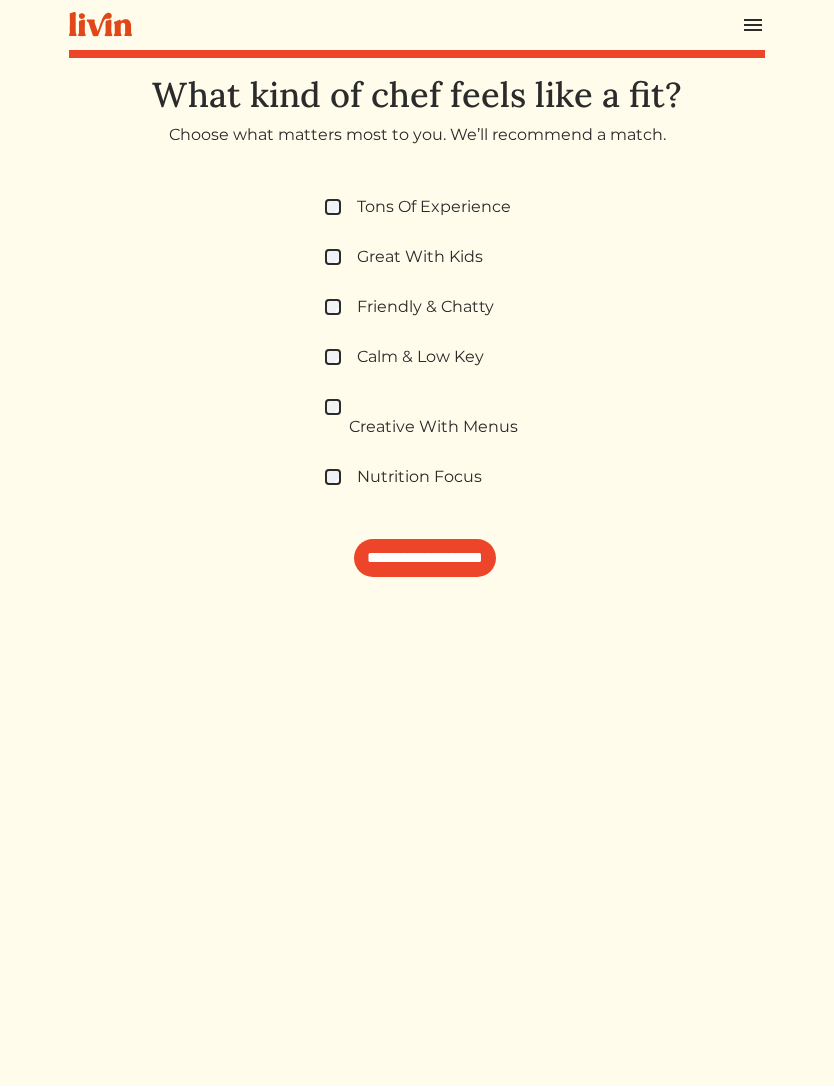 click on "Creative With Menus" at bounding box center (425, 418) 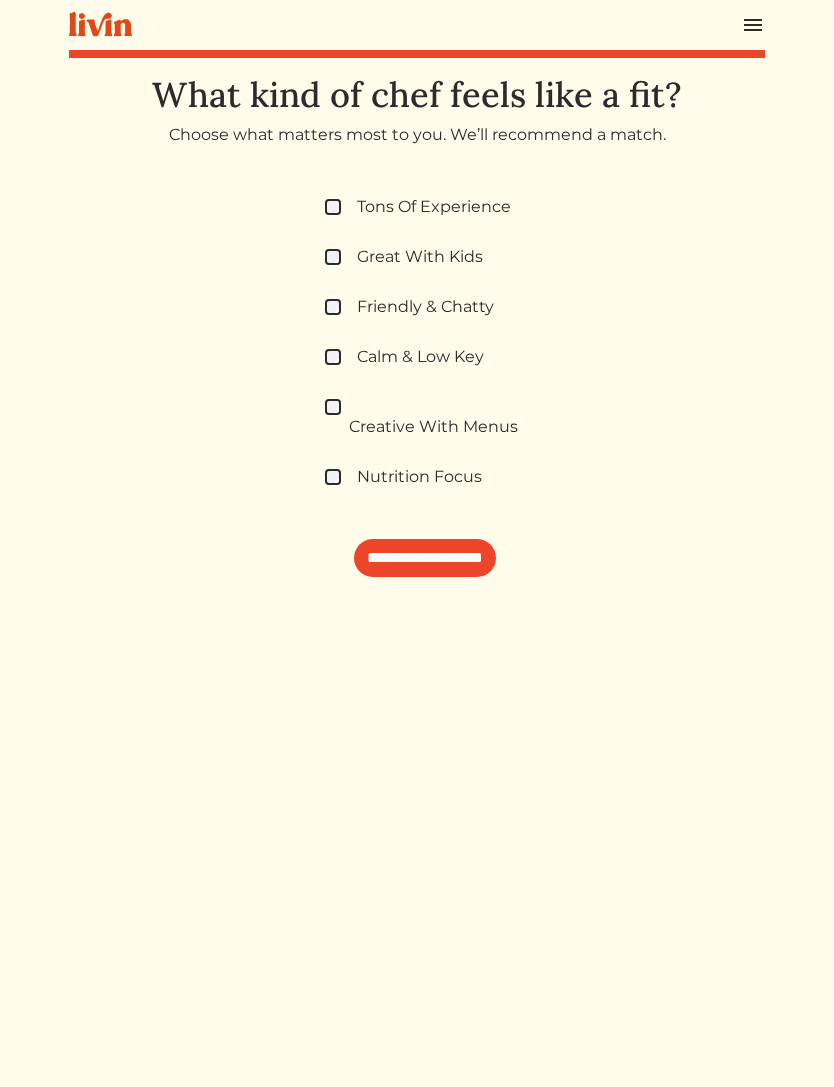 click on "**********" at bounding box center [425, 558] 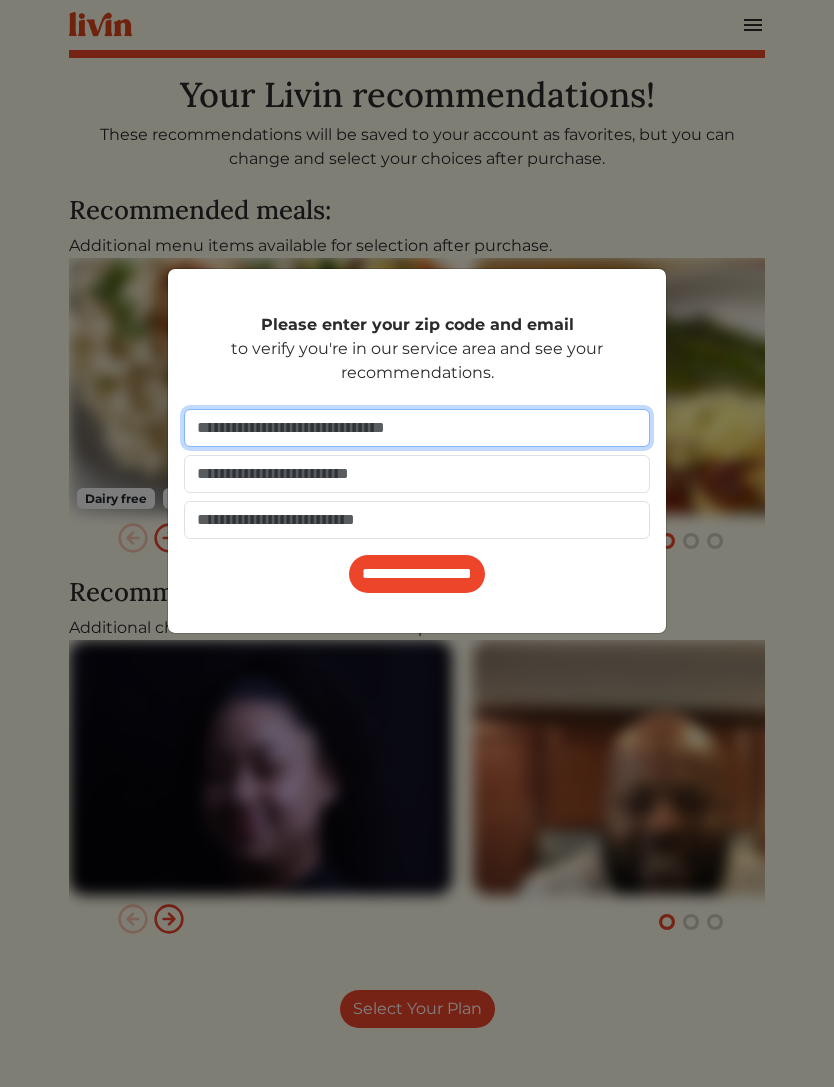 click at bounding box center (417, 428) 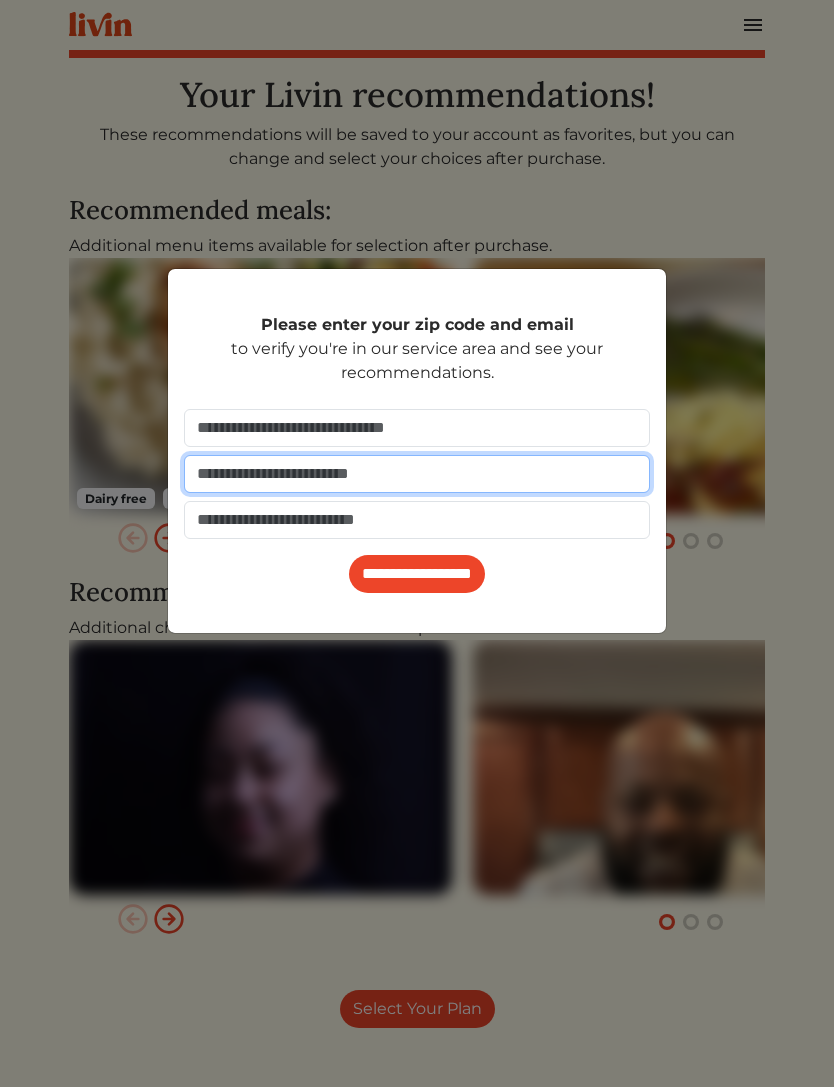 click at bounding box center (417, 474) 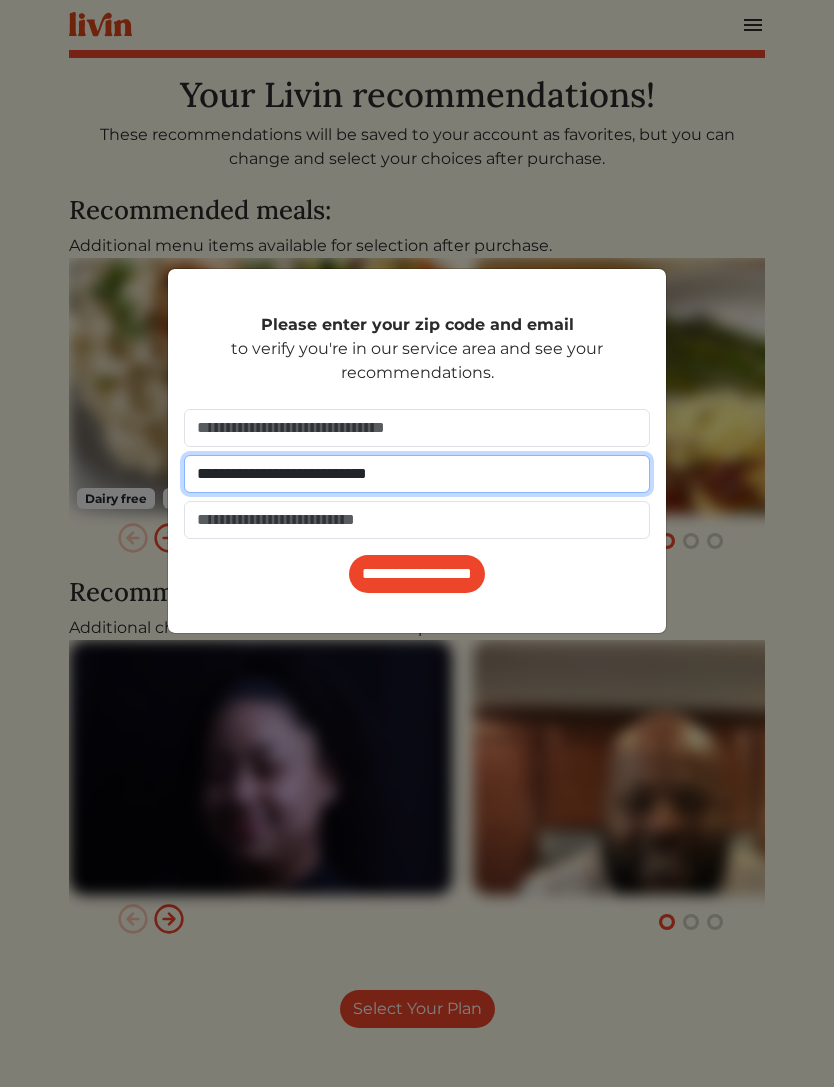 type on "**********" 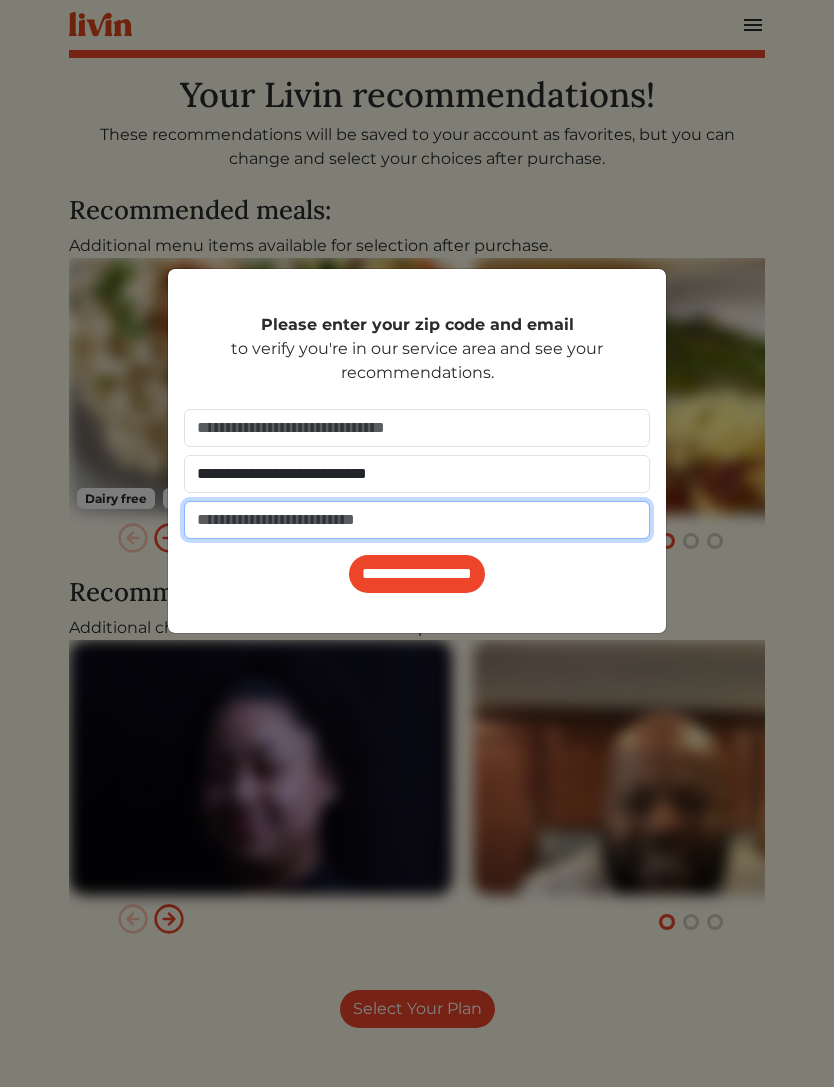 click at bounding box center (417, 520) 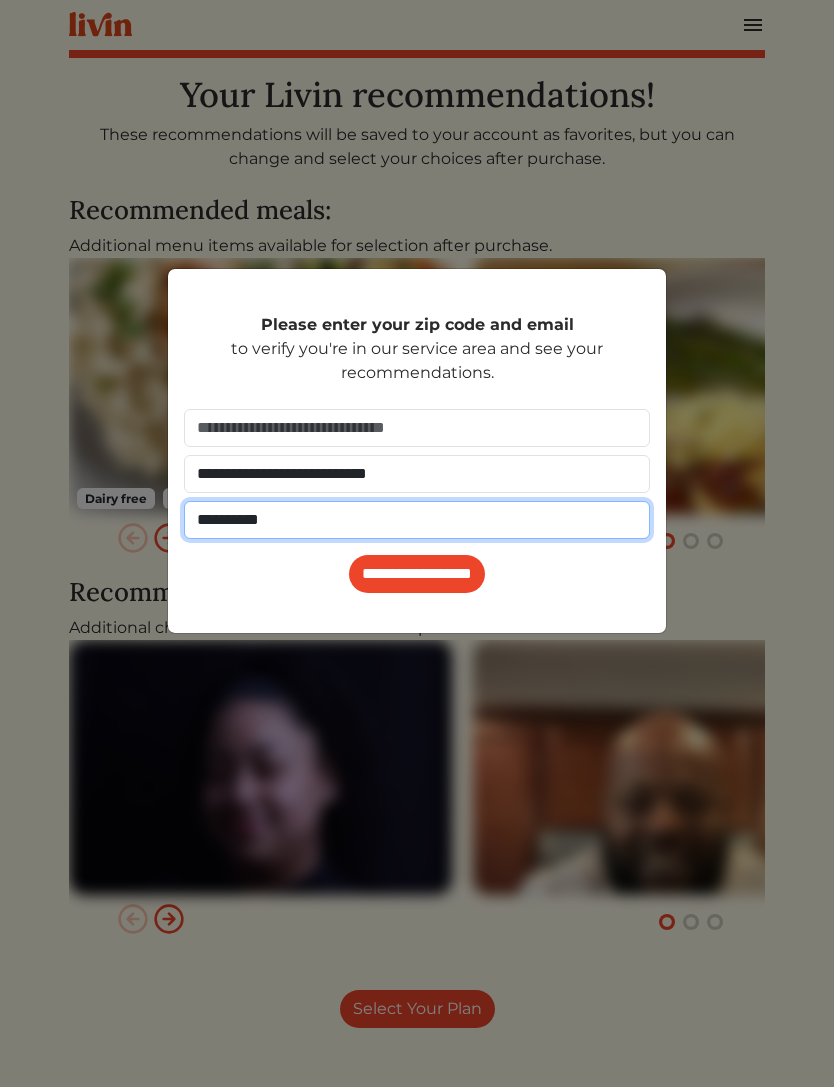 type on "**********" 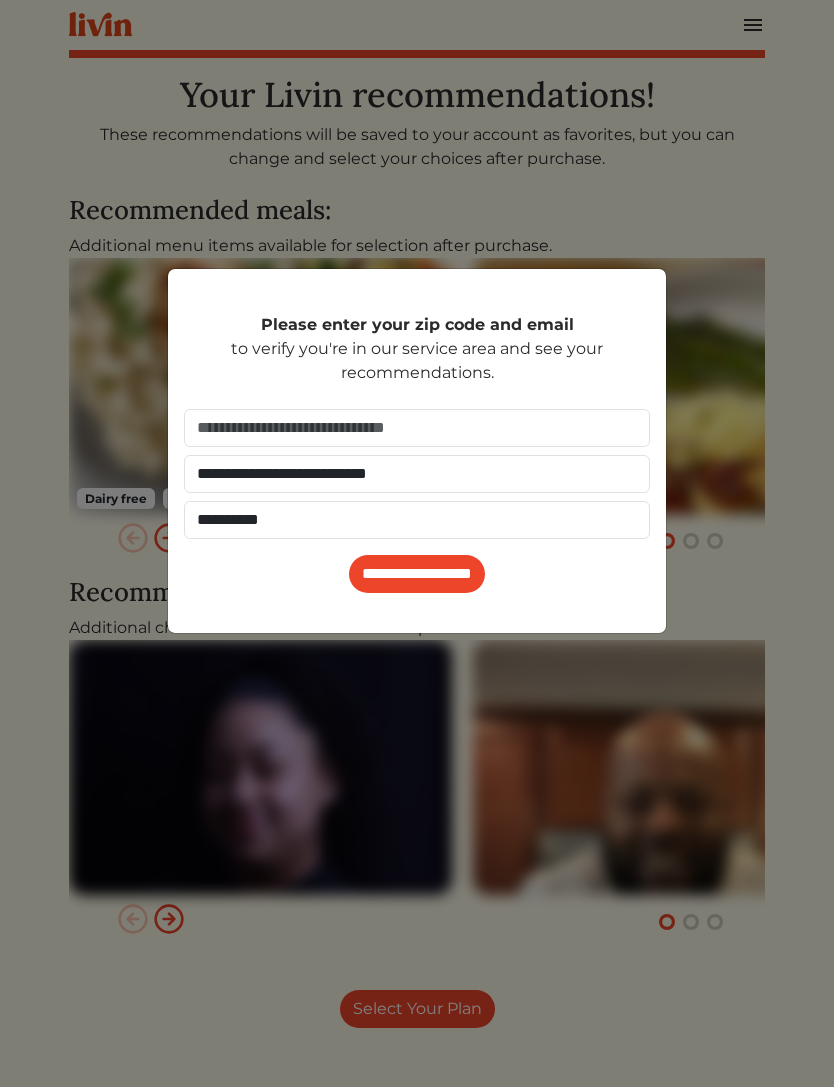 click on "**********" at bounding box center [417, 574] 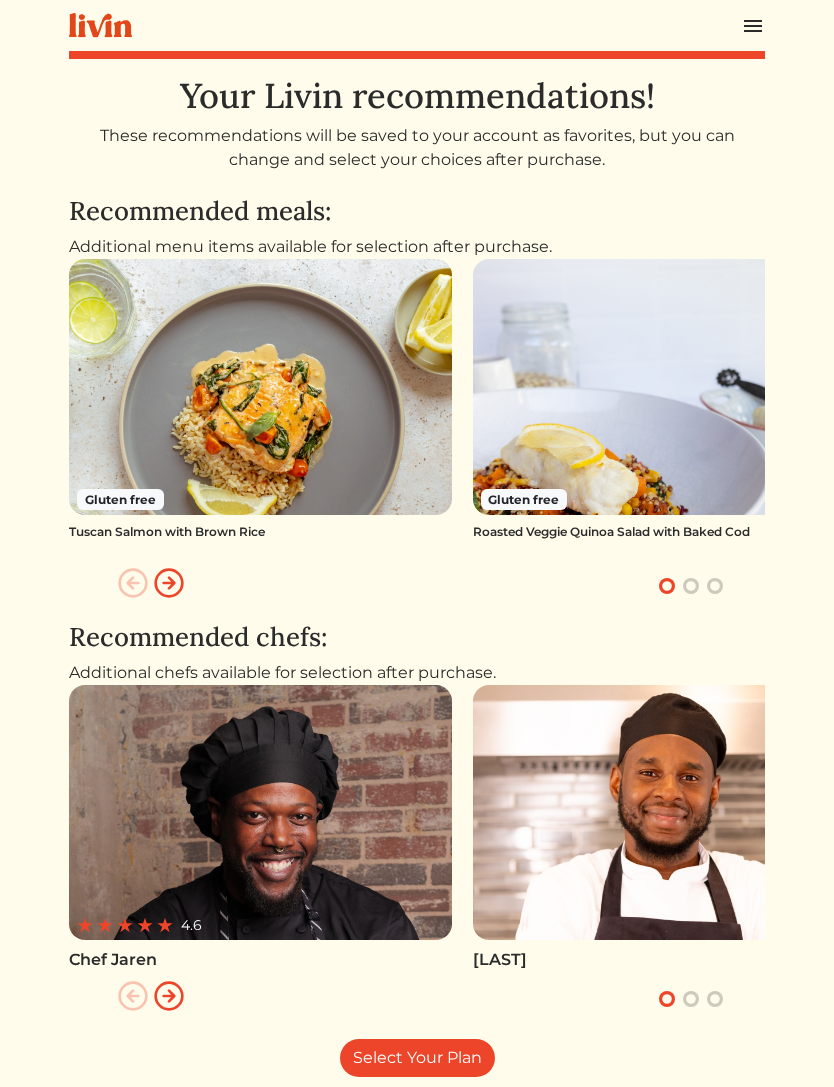 scroll, scrollTop: 26, scrollLeft: 0, axis: vertical 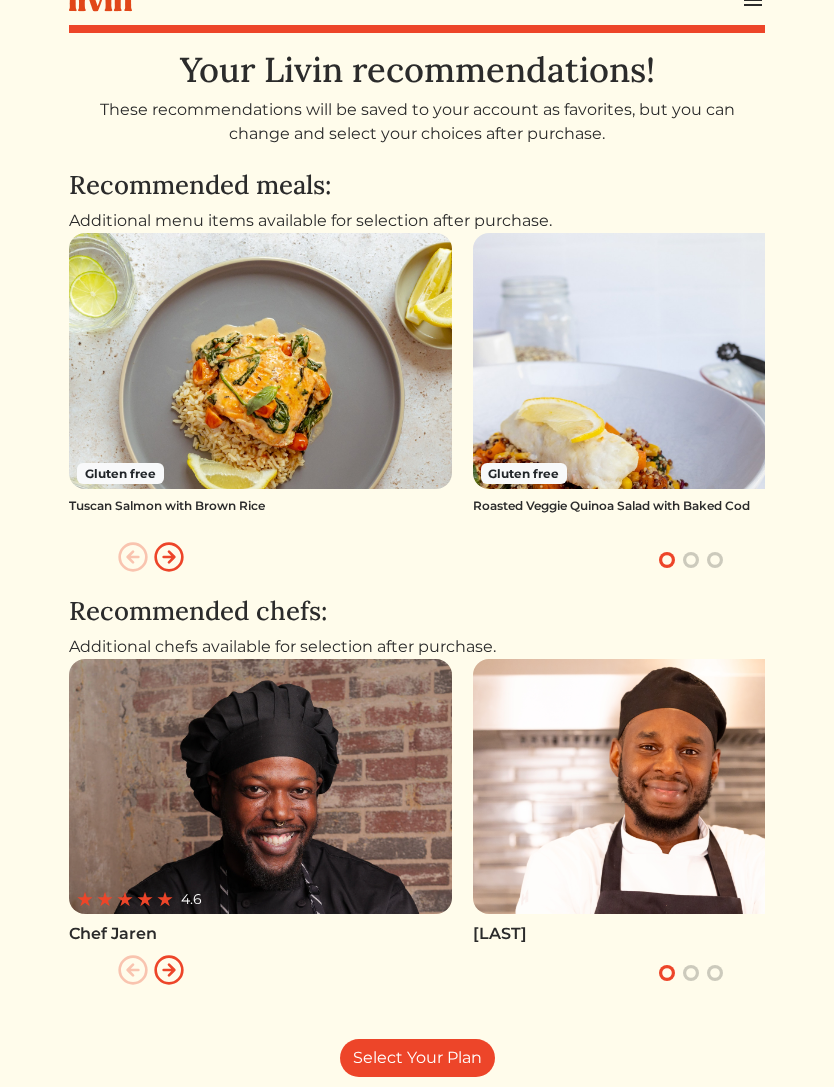 click at bounding box center (664, 360) 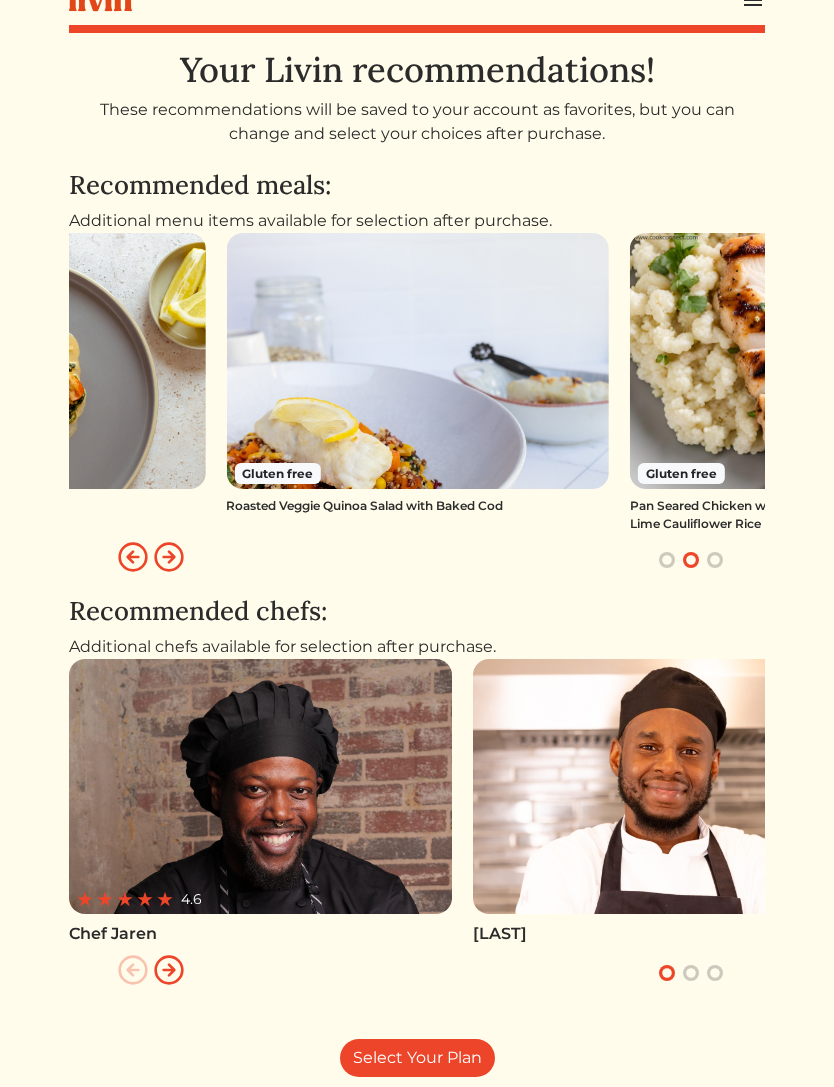 click at bounding box center (169, 557) 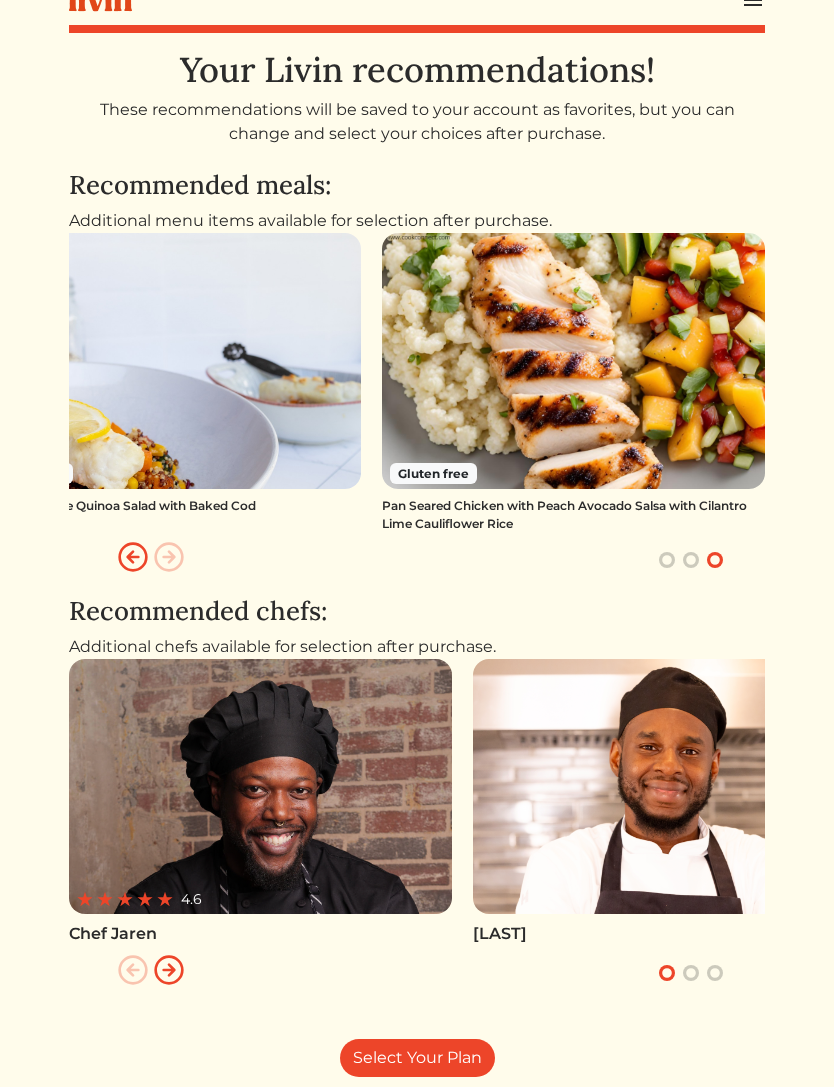 click at bounding box center [169, 557] 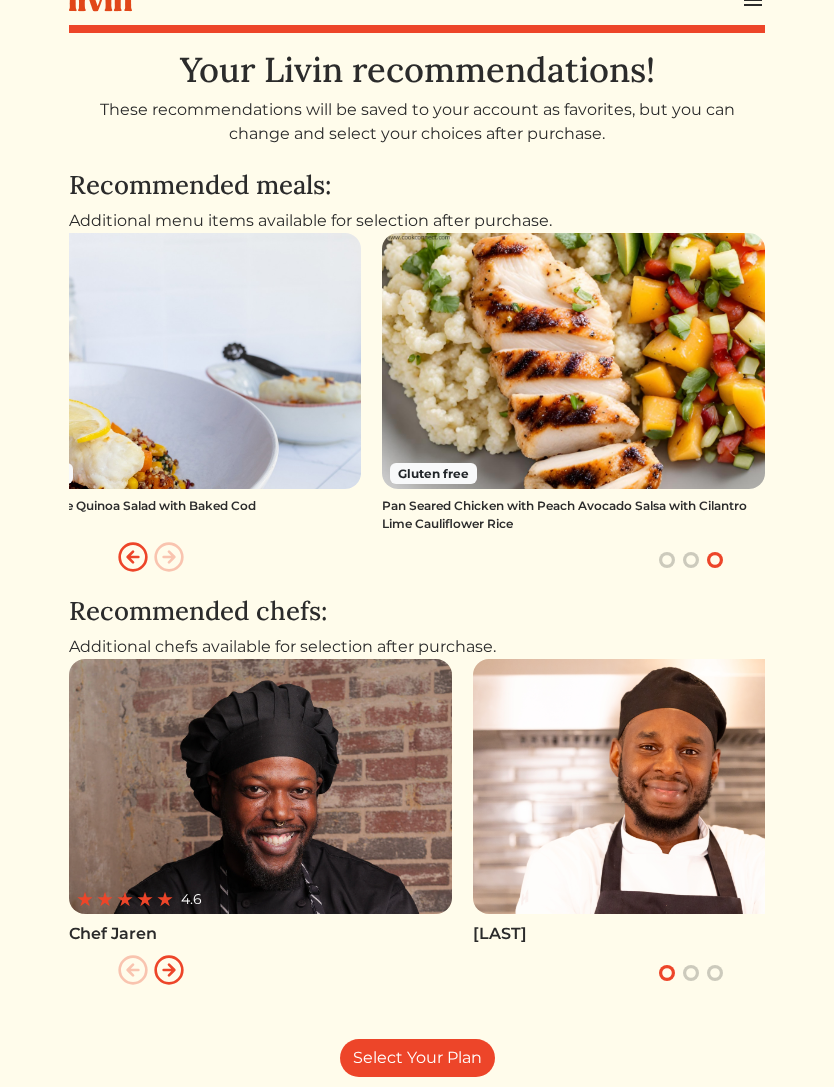 click at bounding box center [169, 557] 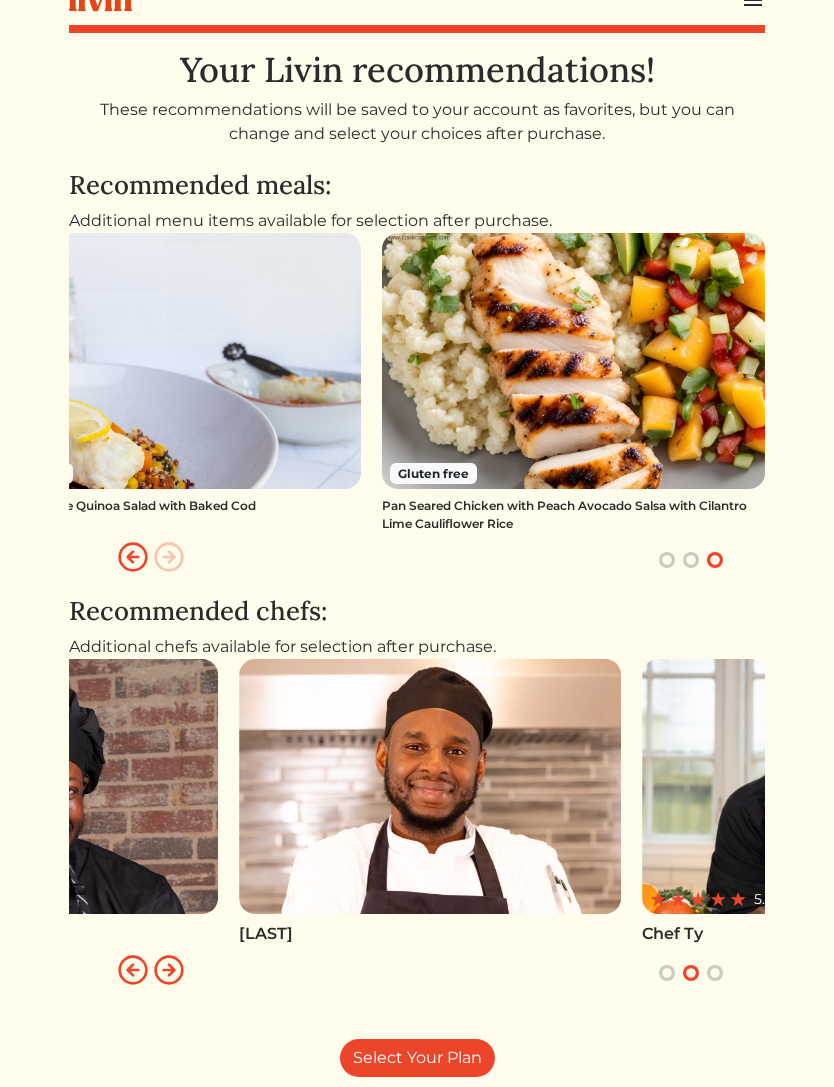 click at bounding box center [430, 786] 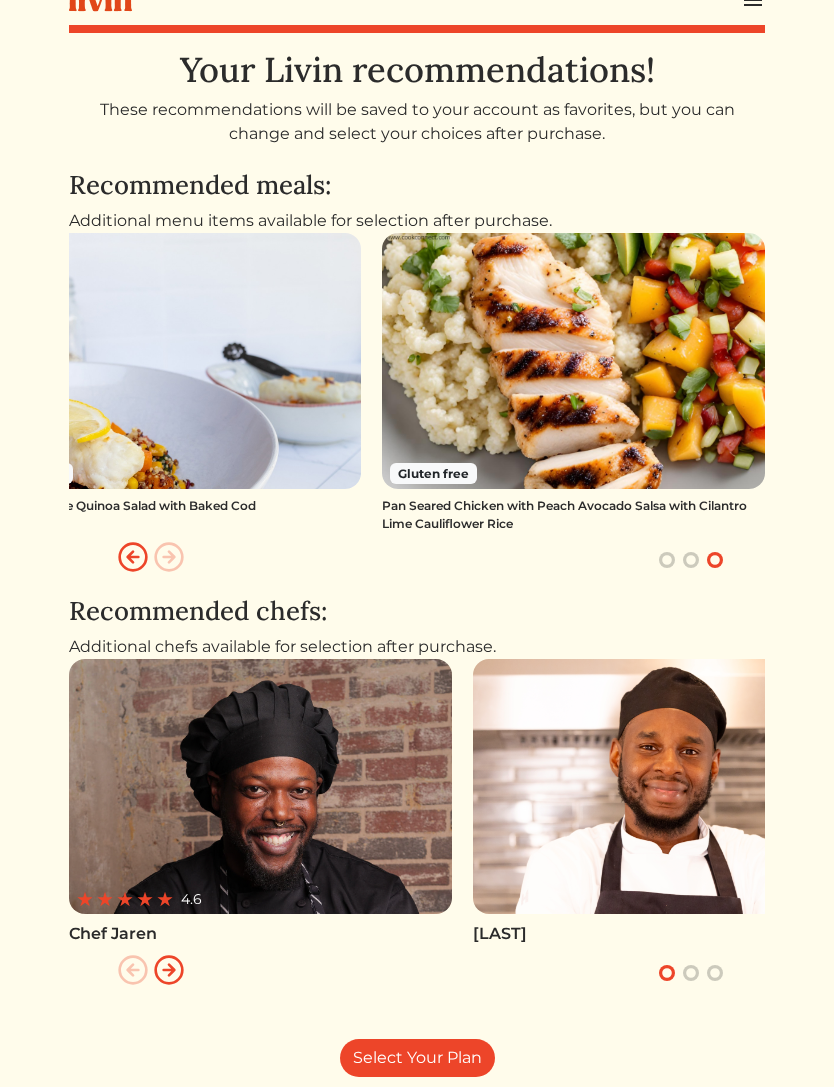 click on "Select Your Plan" at bounding box center (417, 1058) 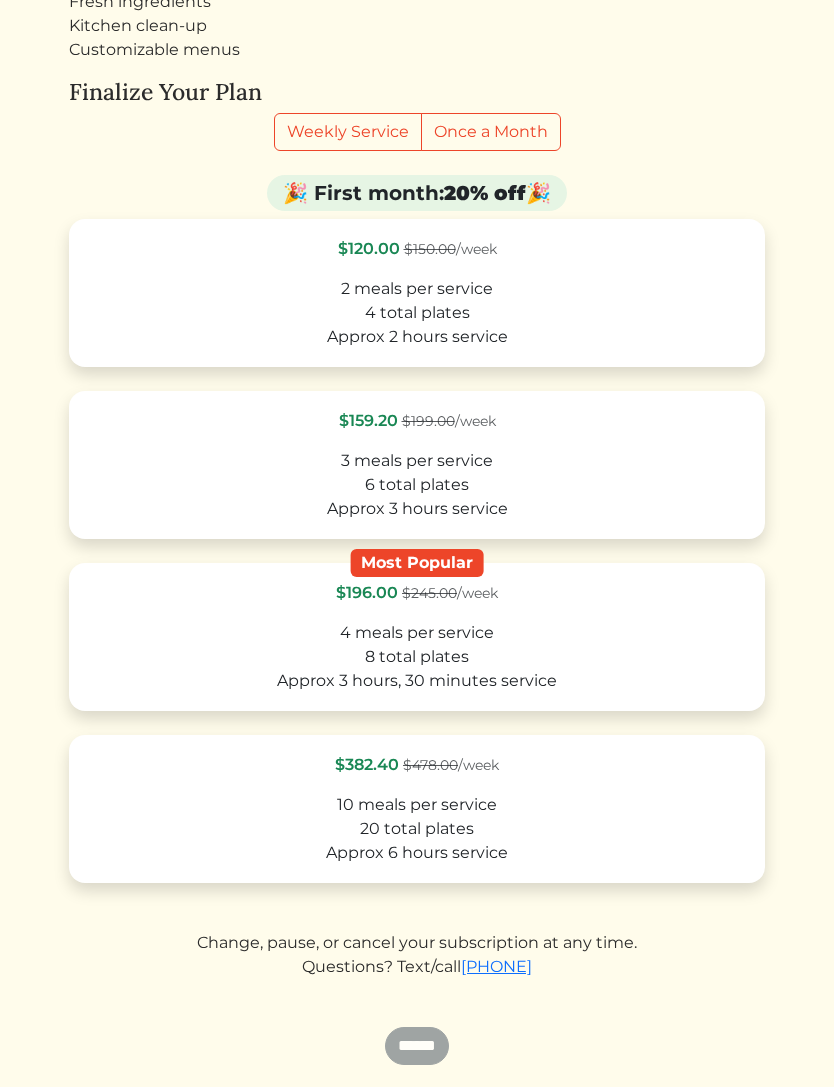 scroll, scrollTop: 214, scrollLeft: 0, axis: vertical 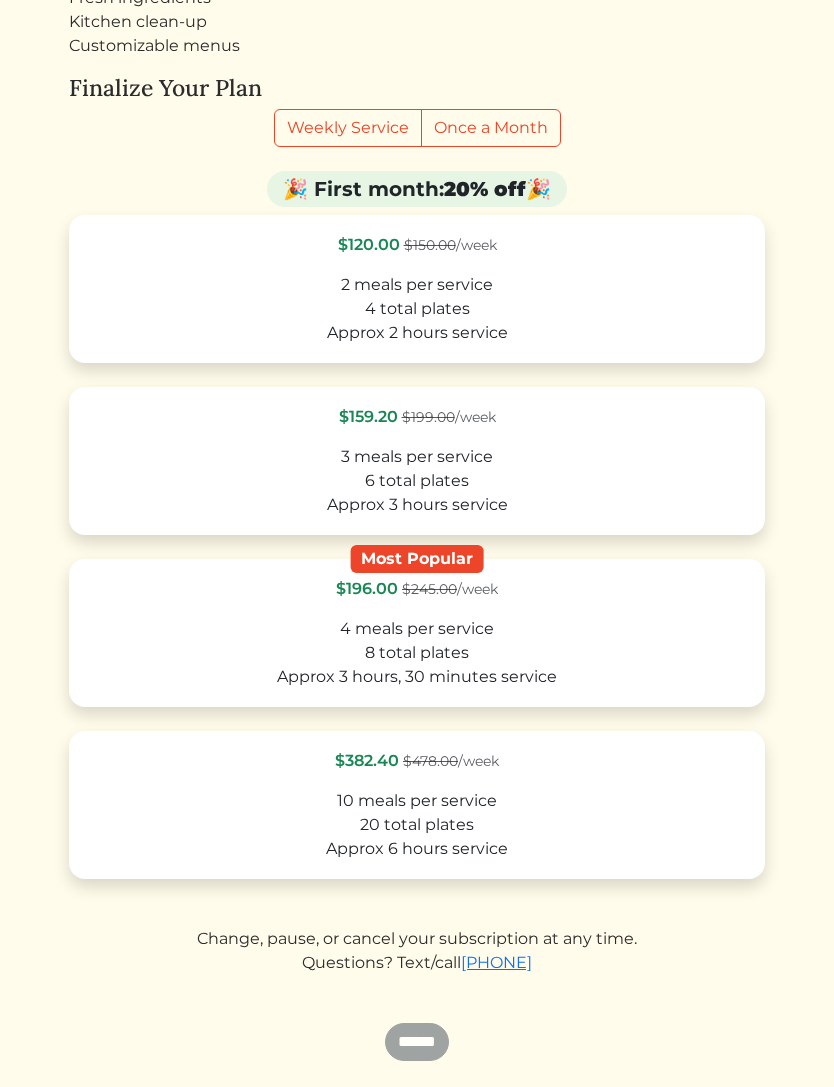 click on "Once a Month" at bounding box center (491, 128) 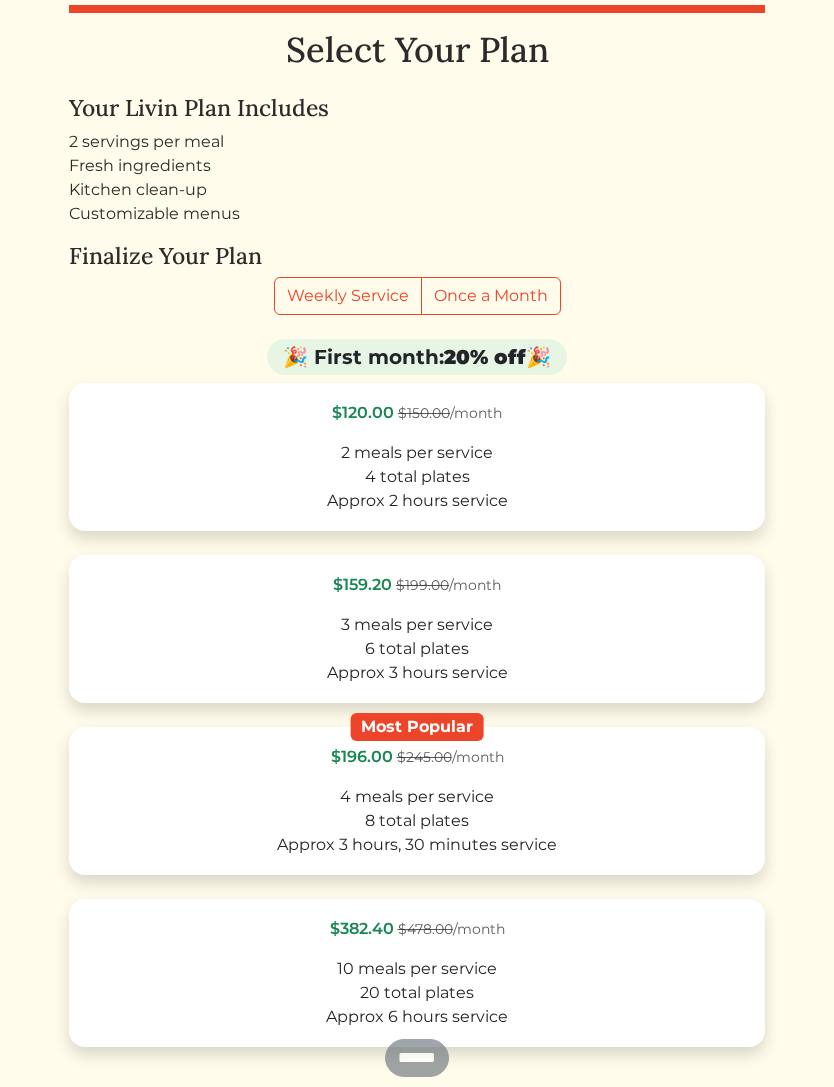scroll, scrollTop: 0, scrollLeft: 0, axis: both 